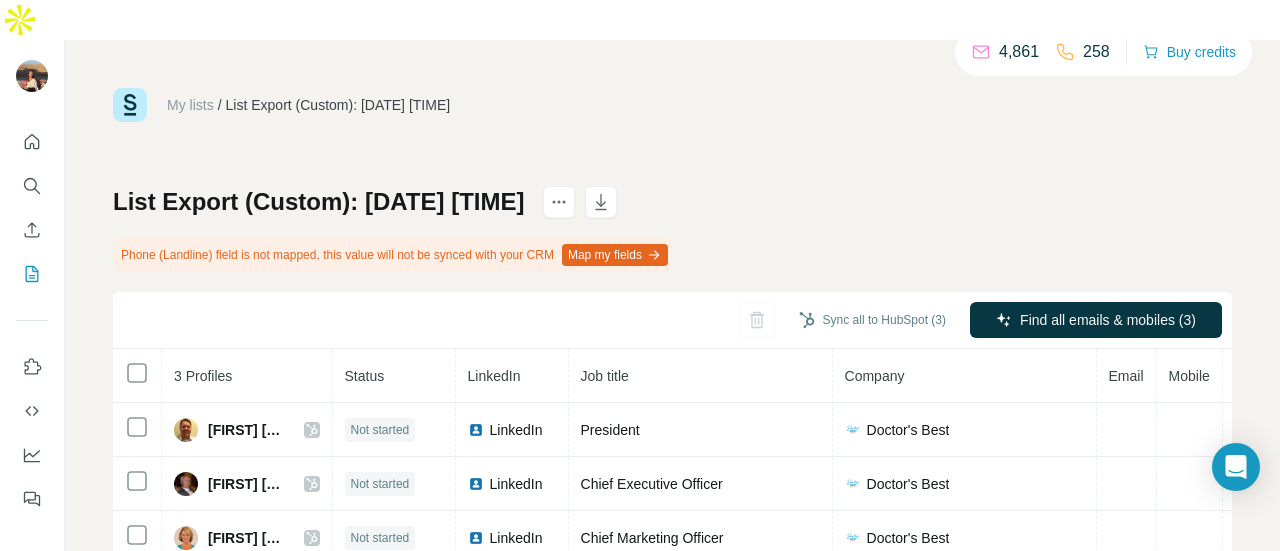 scroll, scrollTop: 0, scrollLeft: 0, axis: both 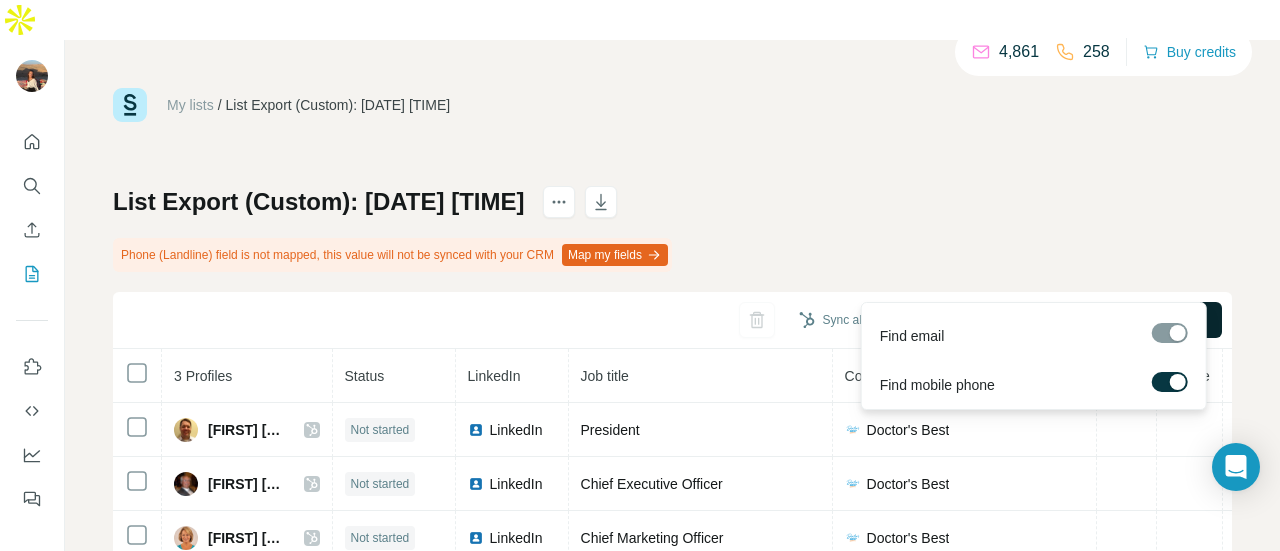 click 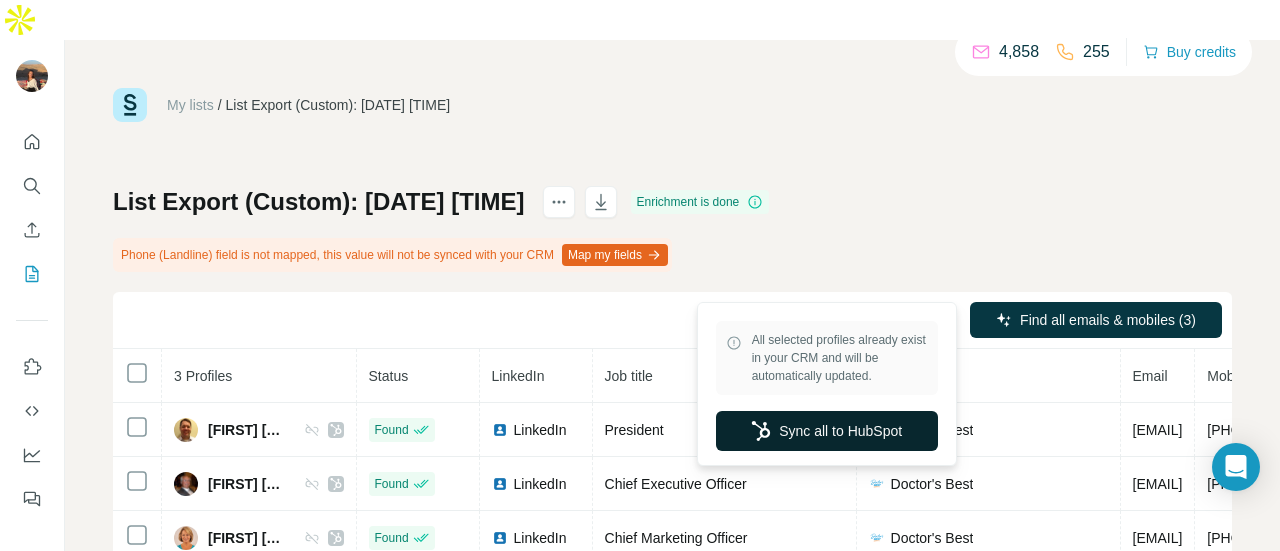click on "Sync all to HubSpot" at bounding box center [827, 431] 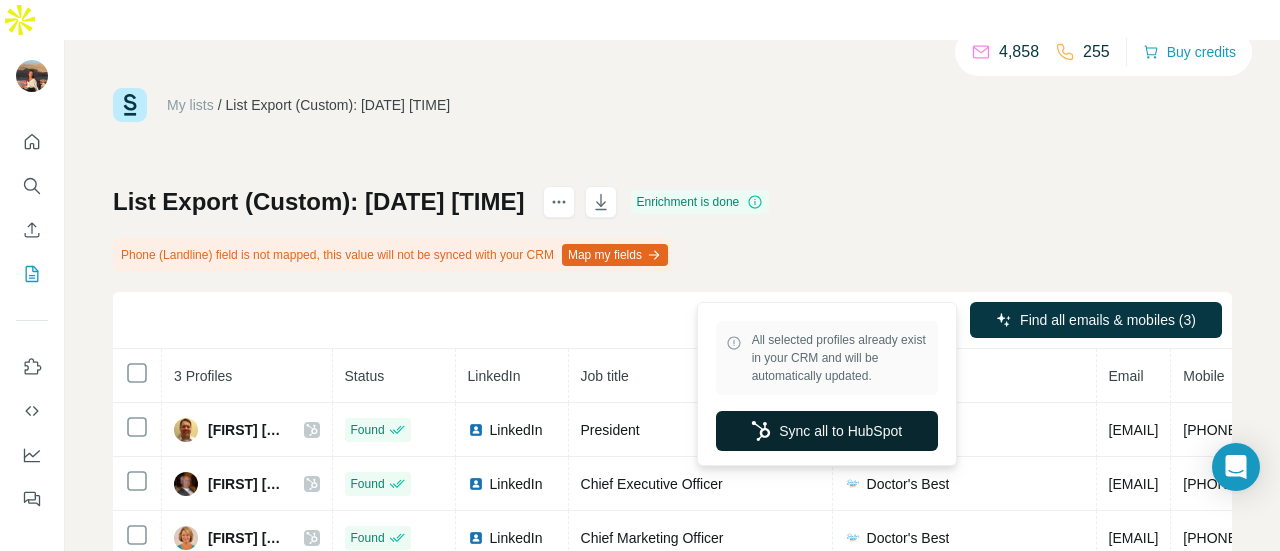 click on "Sync all to HubSpot" at bounding box center [827, 431] 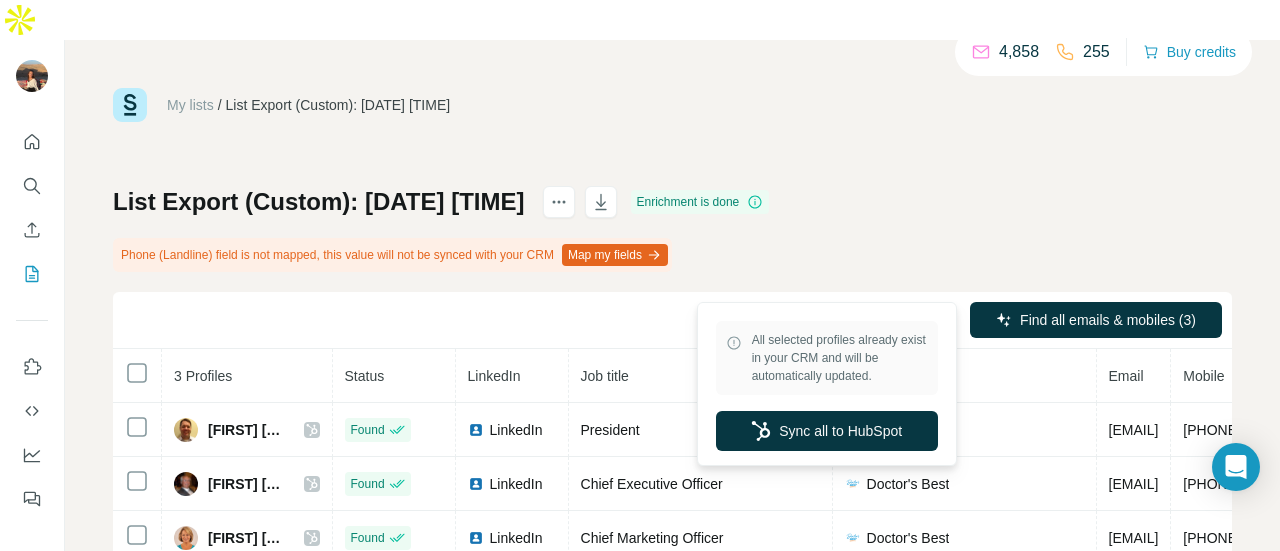 click on "Sync all to HubSpot (3)" at bounding box center (872, 320) 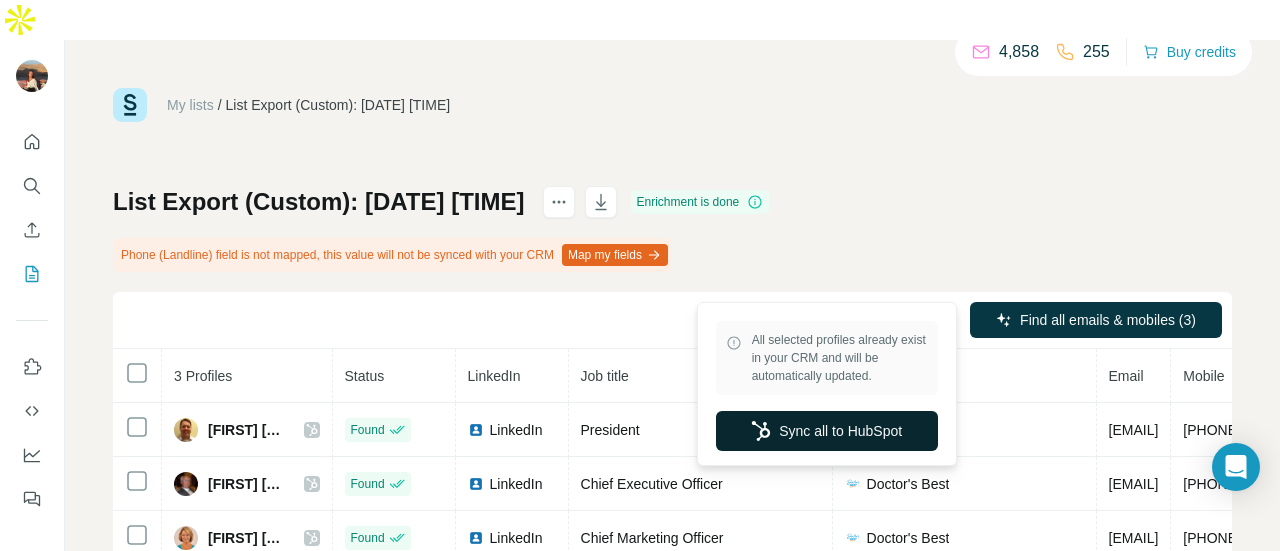 click on "Sync all to HubSpot" at bounding box center (827, 431) 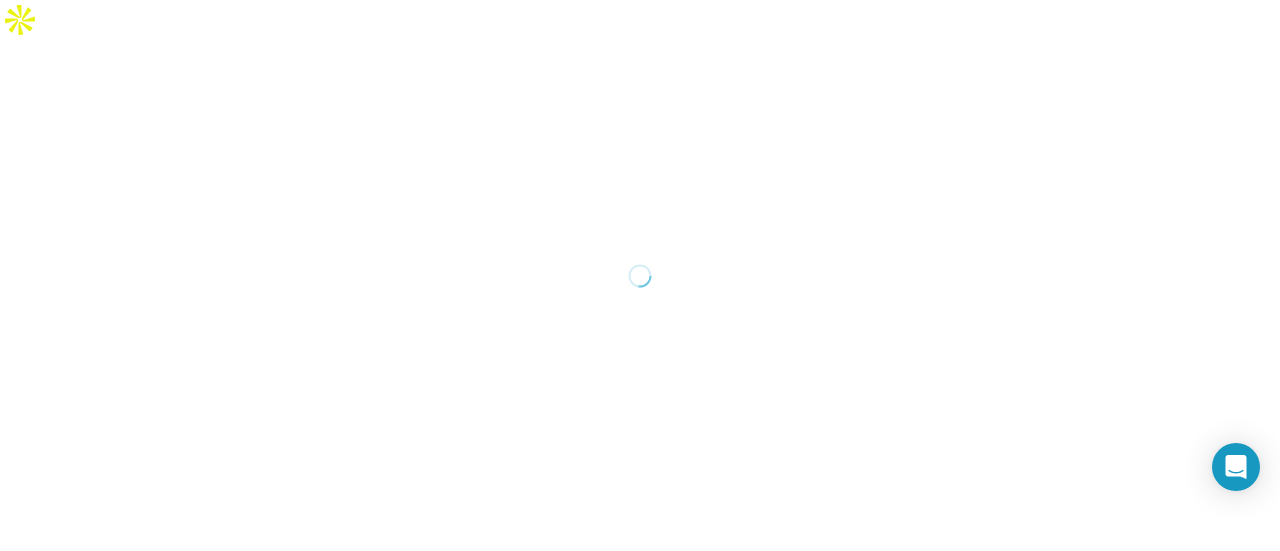 scroll, scrollTop: 0, scrollLeft: 0, axis: both 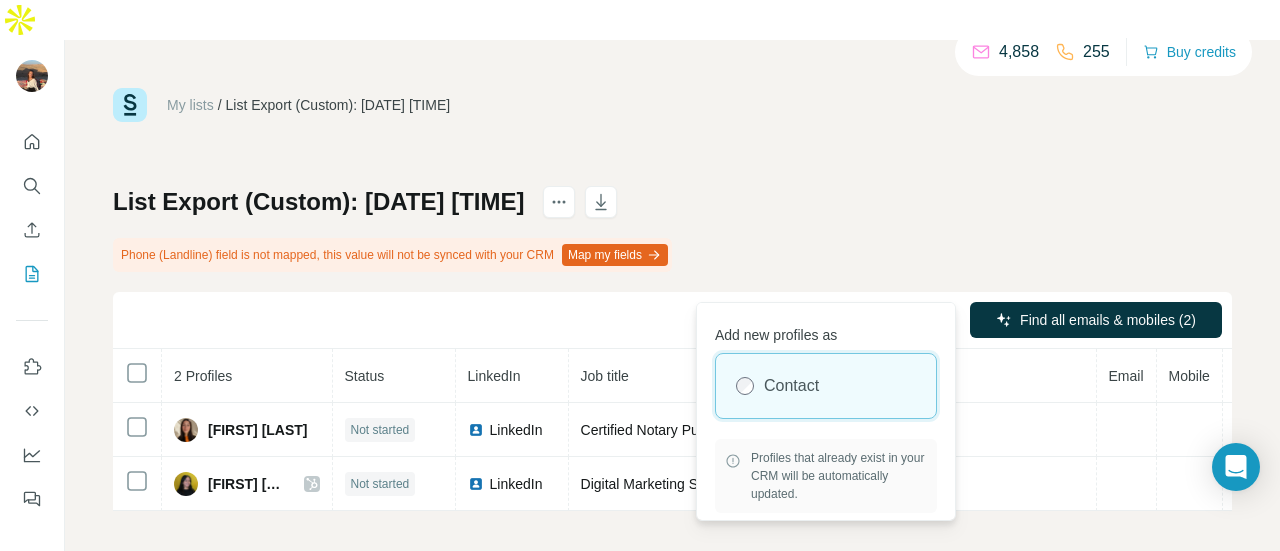 click on "Sync all to HubSpot (2)" at bounding box center [872, 320] 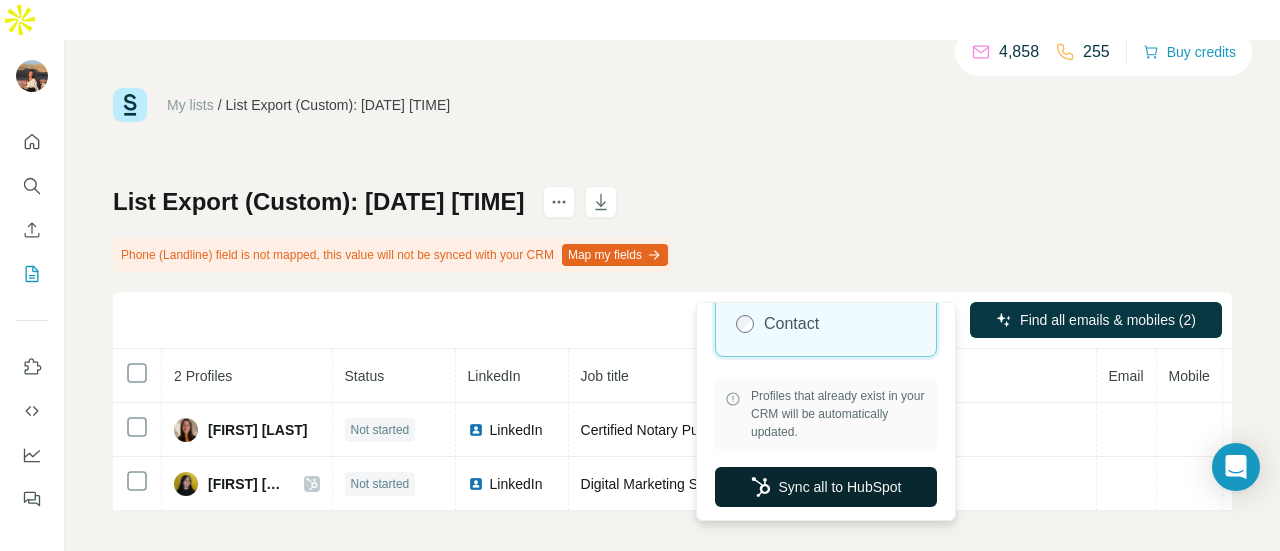 click on "Sync all to HubSpot" at bounding box center (826, 487) 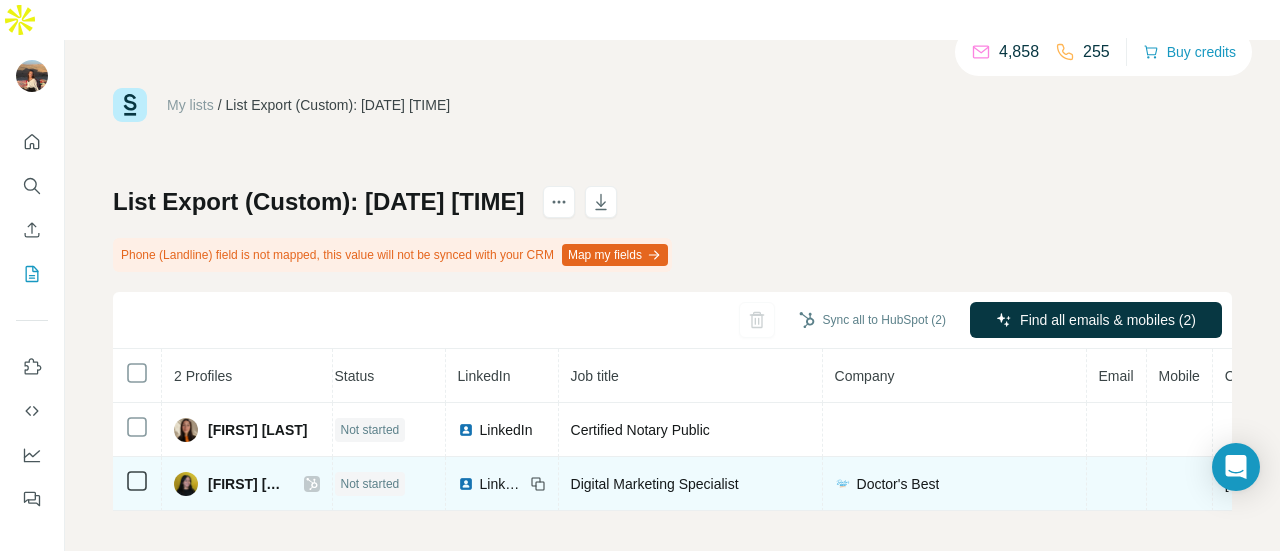 scroll, scrollTop: 0, scrollLeft: 0, axis: both 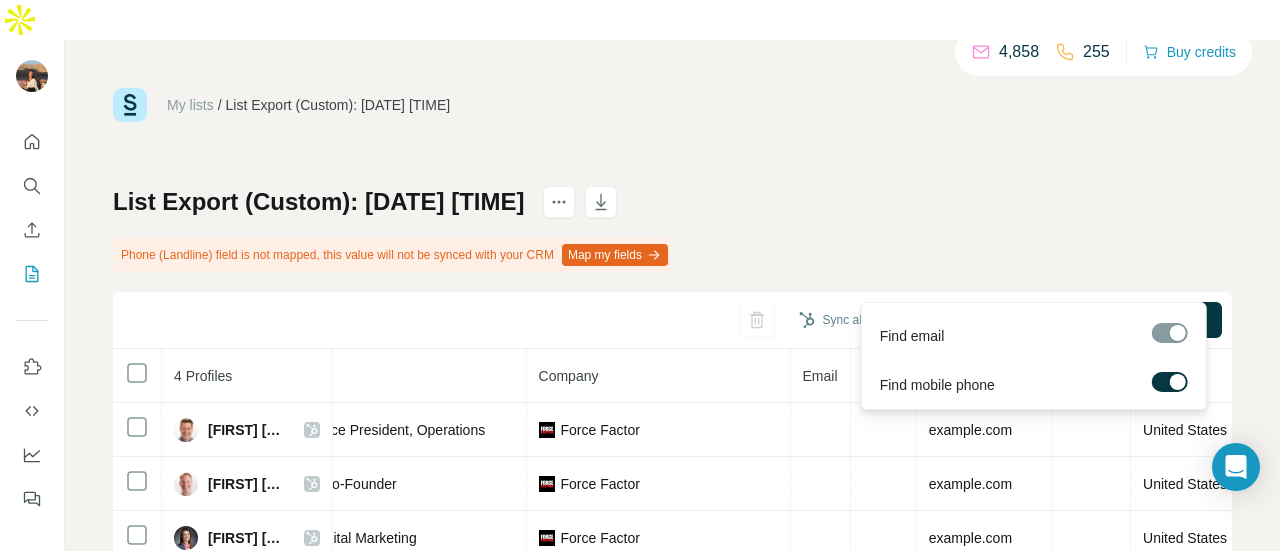 click on "Find all emails & mobiles (4)" at bounding box center (1096, 322) 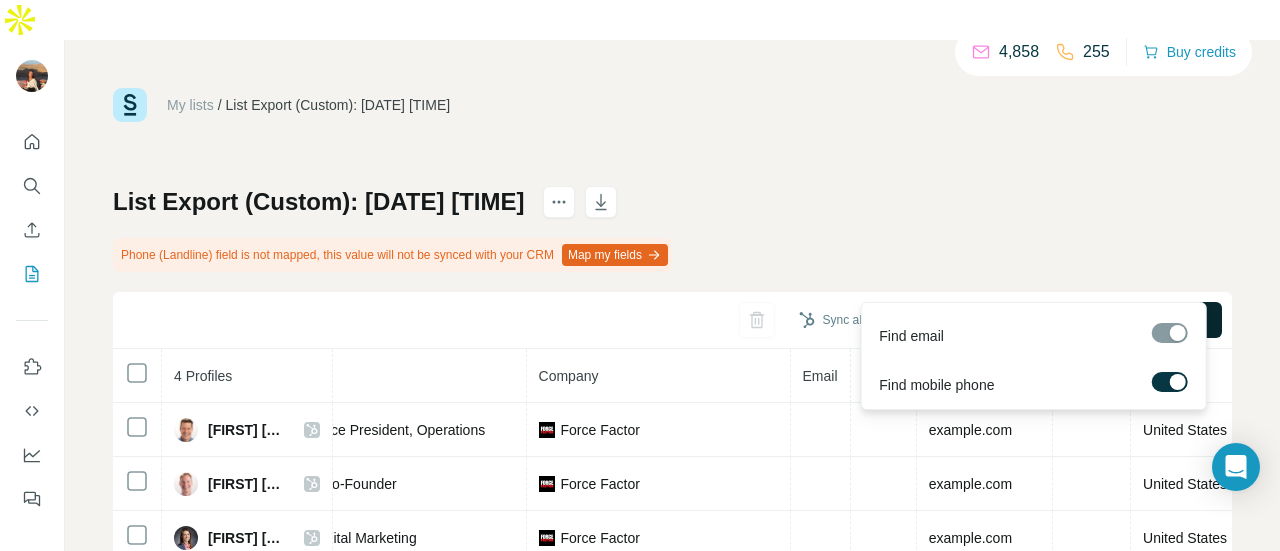 click on "Find all emails & mobiles (4)" at bounding box center [1108, 320] 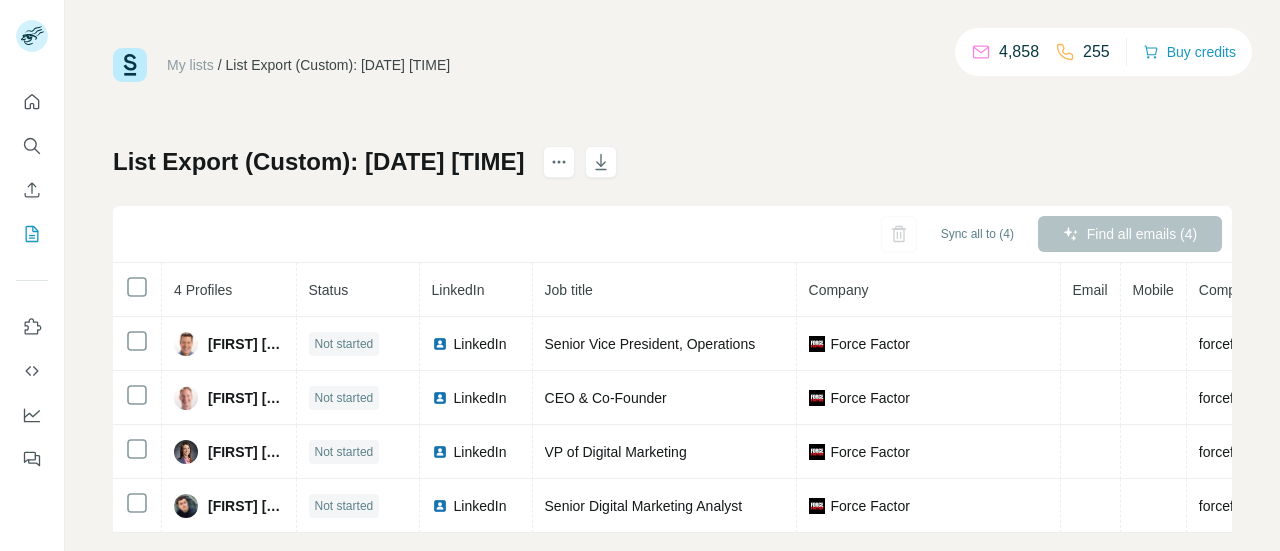 scroll, scrollTop: 0, scrollLeft: 0, axis: both 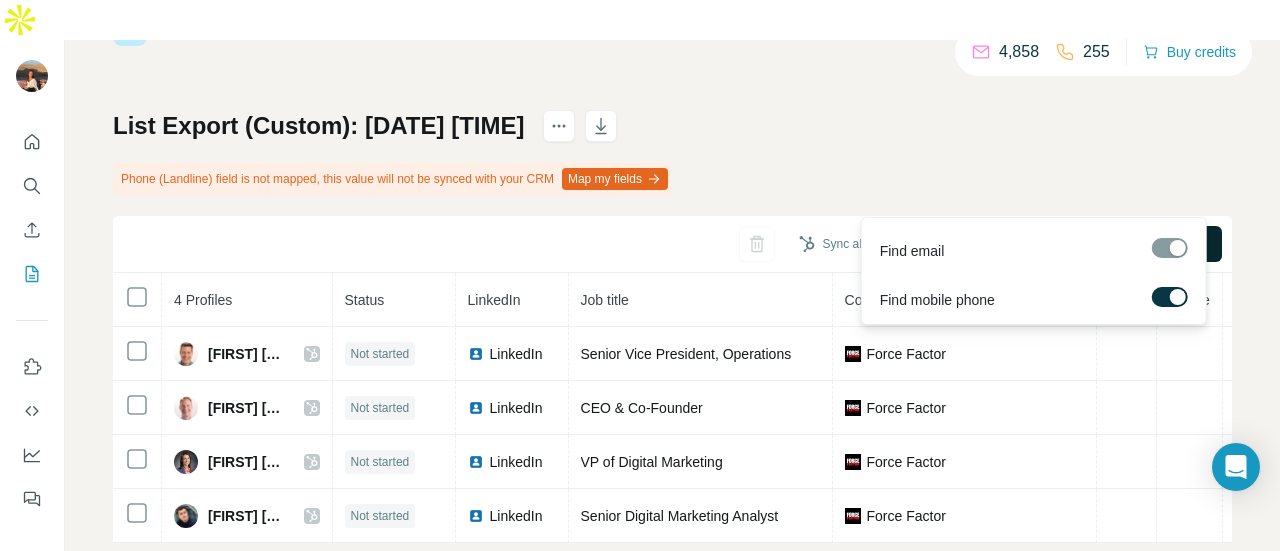 click on "Find all emails & mobiles (4)" at bounding box center (1108, 244) 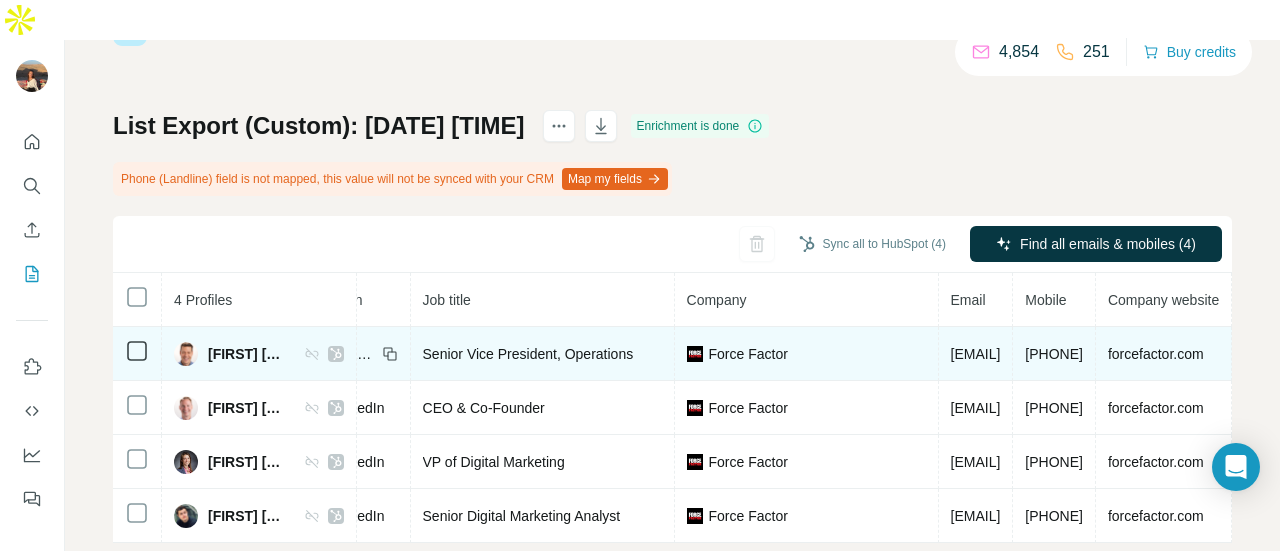 scroll, scrollTop: 0, scrollLeft: 184, axis: horizontal 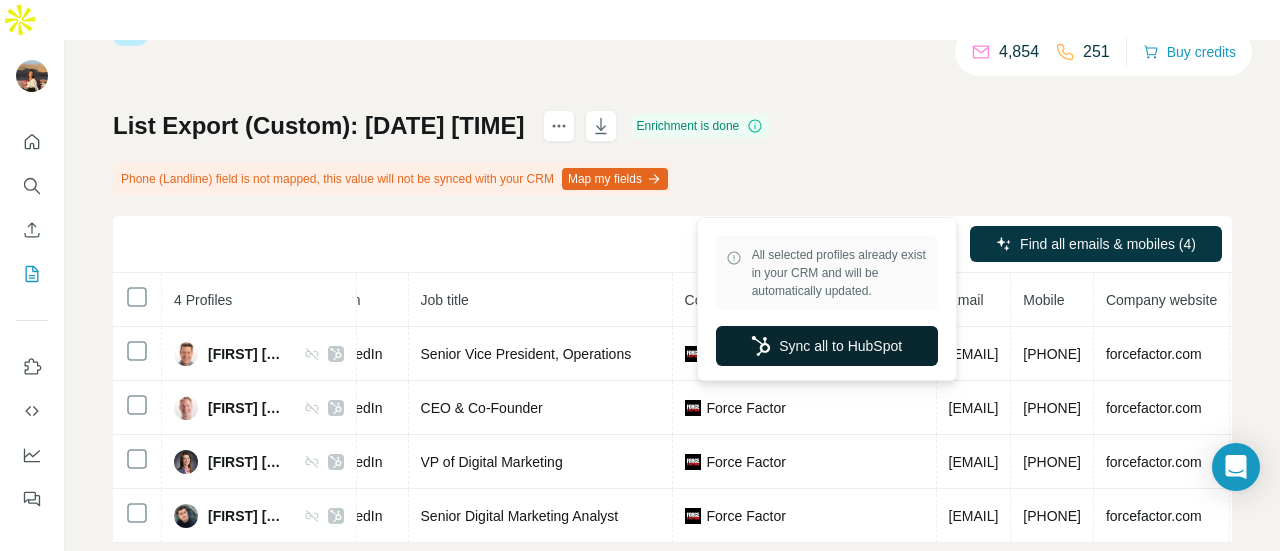 click on "Sync all to HubSpot" at bounding box center [827, 346] 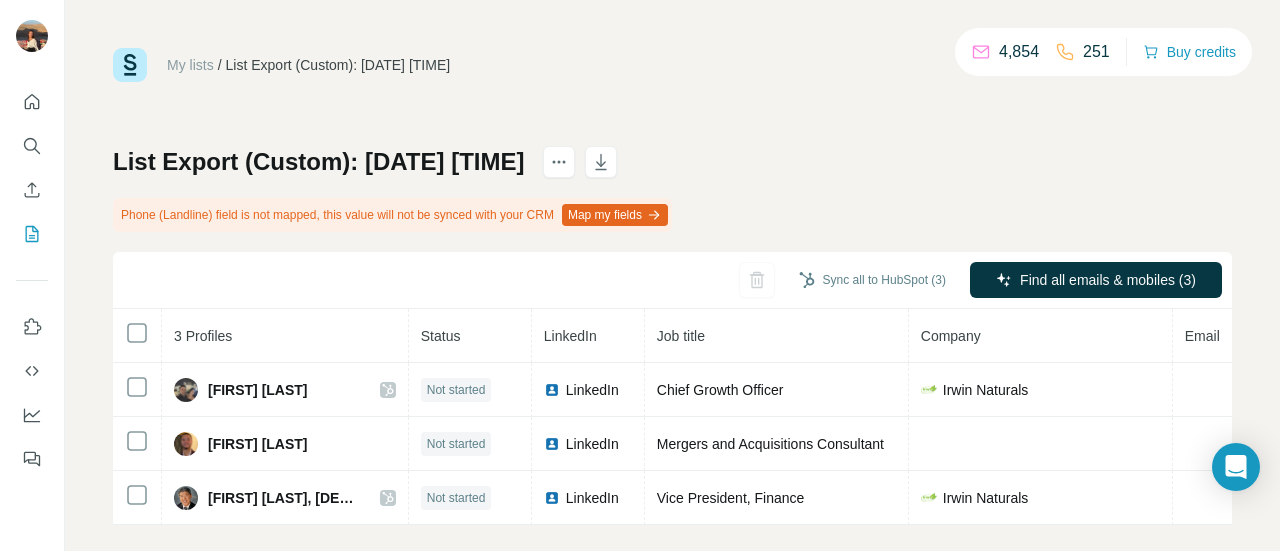 scroll, scrollTop: 0, scrollLeft: 0, axis: both 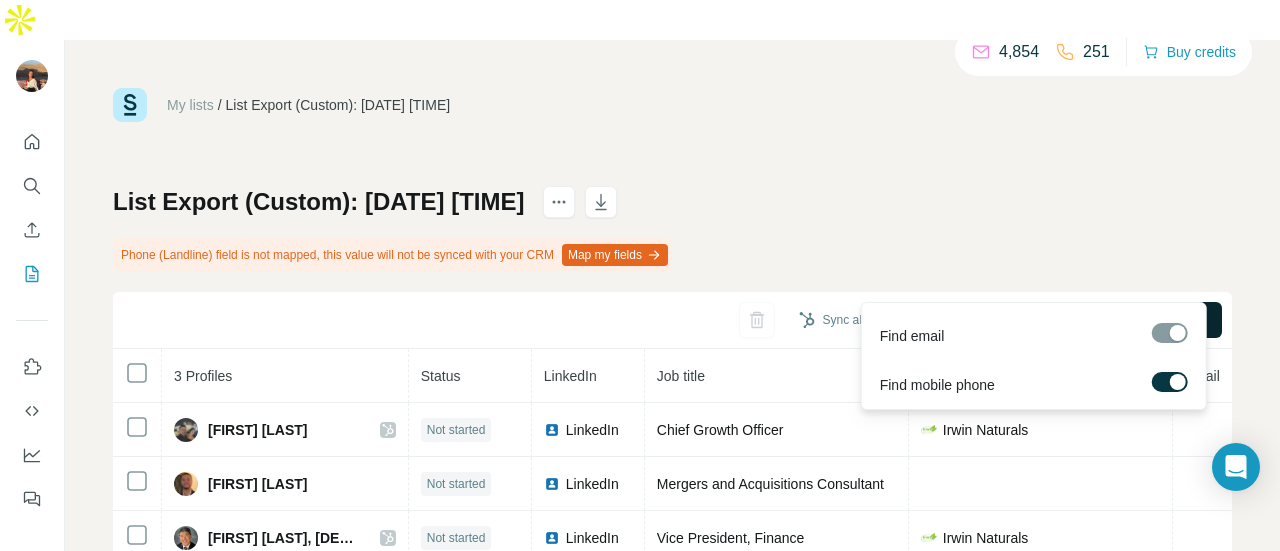 click on "Find all emails & mobiles (3)" at bounding box center [1108, 320] 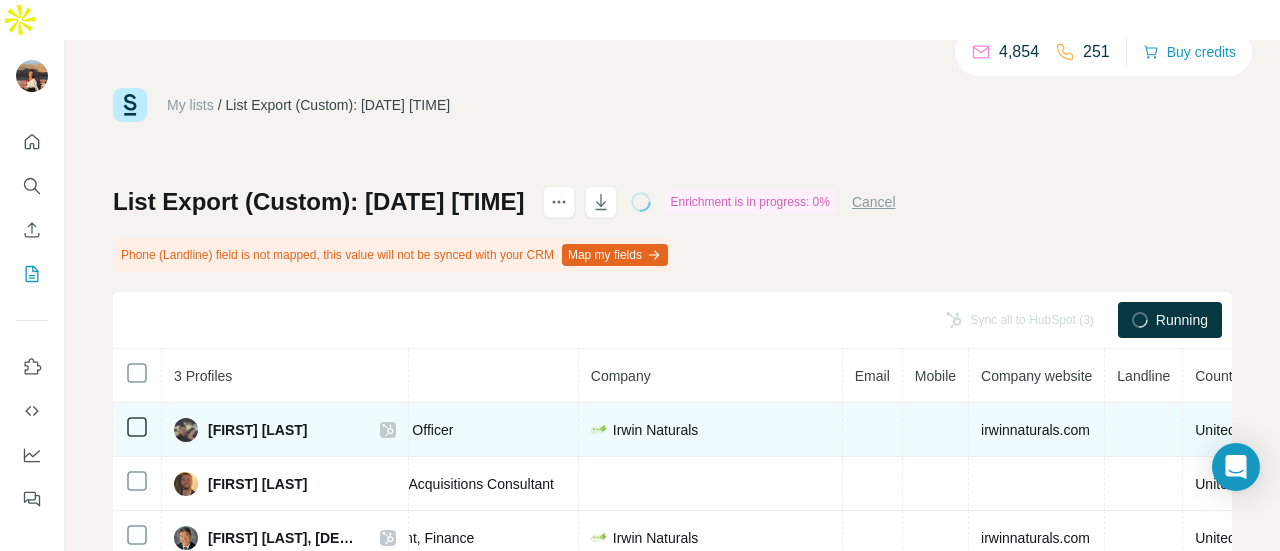 scroll, scrollTop: 0, scrollLeft: 332, axis: horizontal 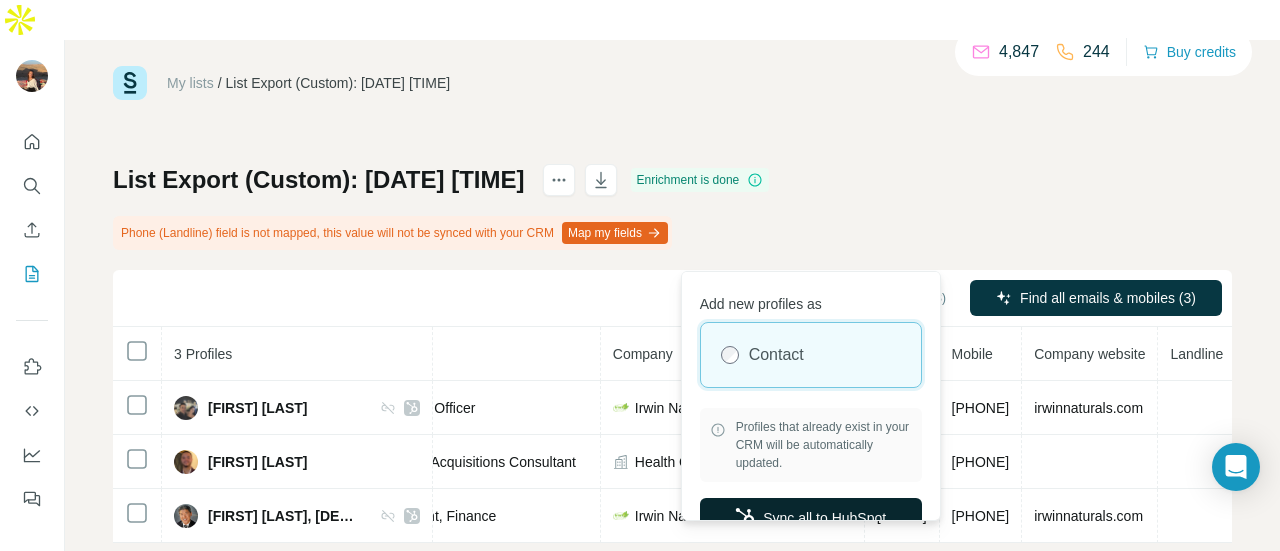 click on "Sync all to HubSpot" at bounding box center [811, 518] 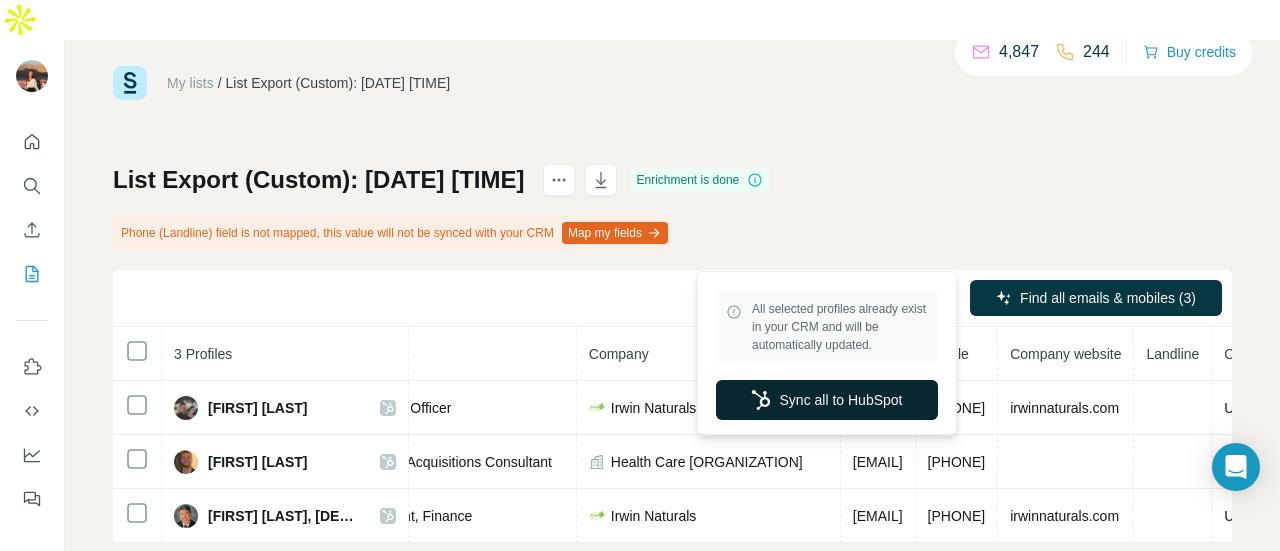 click on "Sync all to HubSpot" at bounding box center (827, 400) 